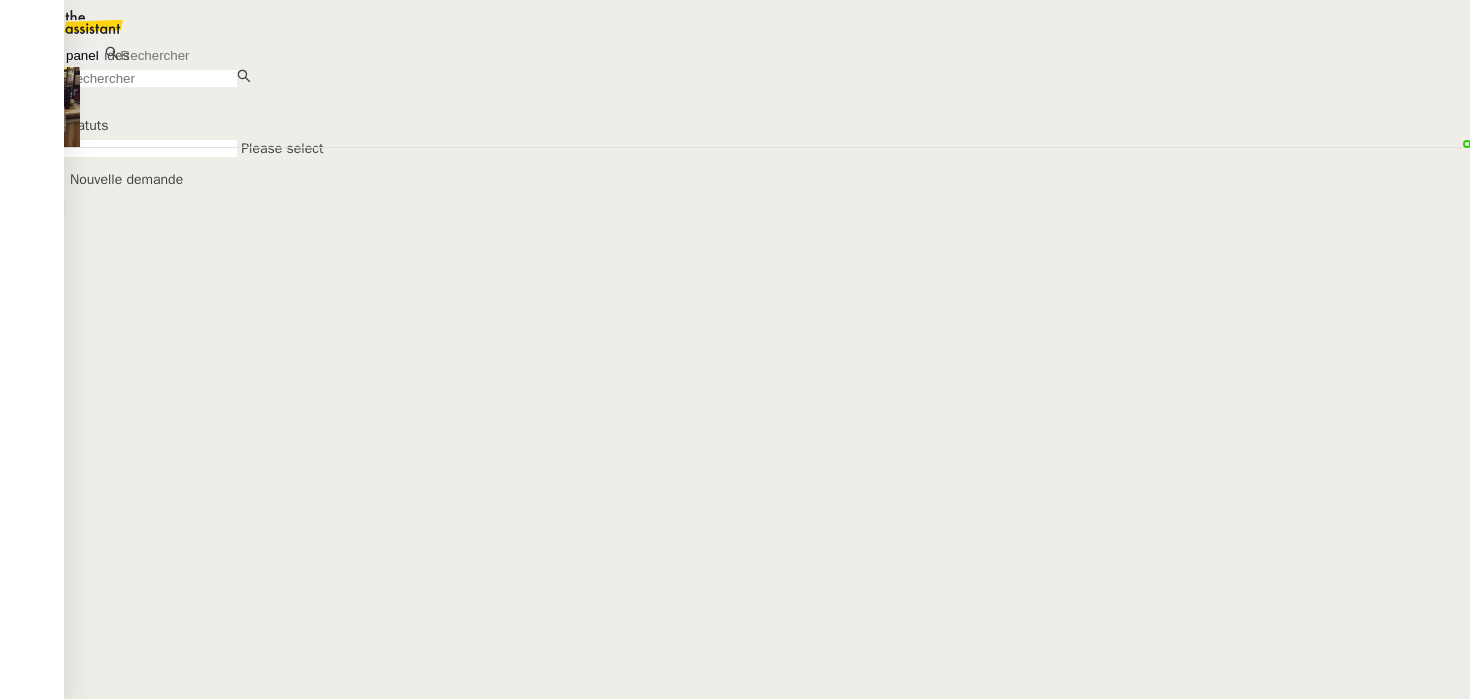 scroll, scrollTop: 0, scrollLeft: 0, axis: both 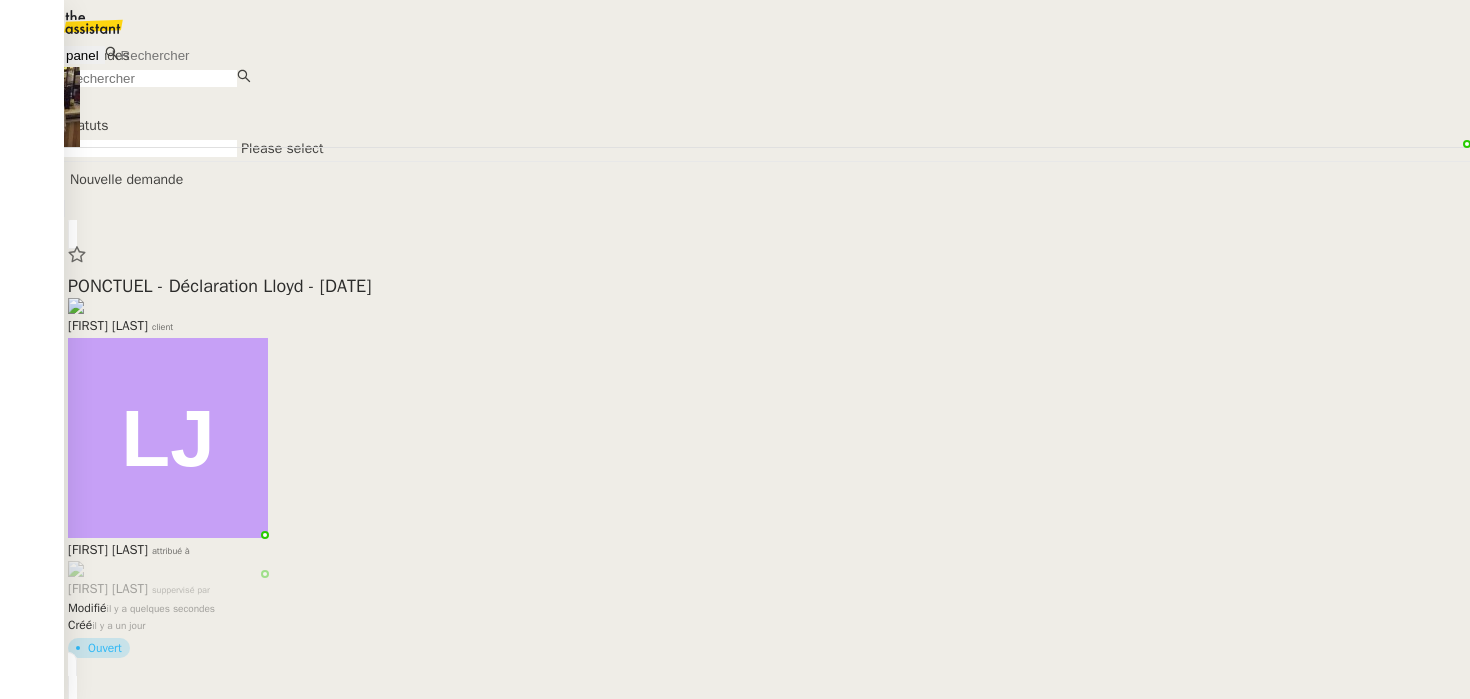 click on "Statuts    Please select" at bounding box center [767, 113] 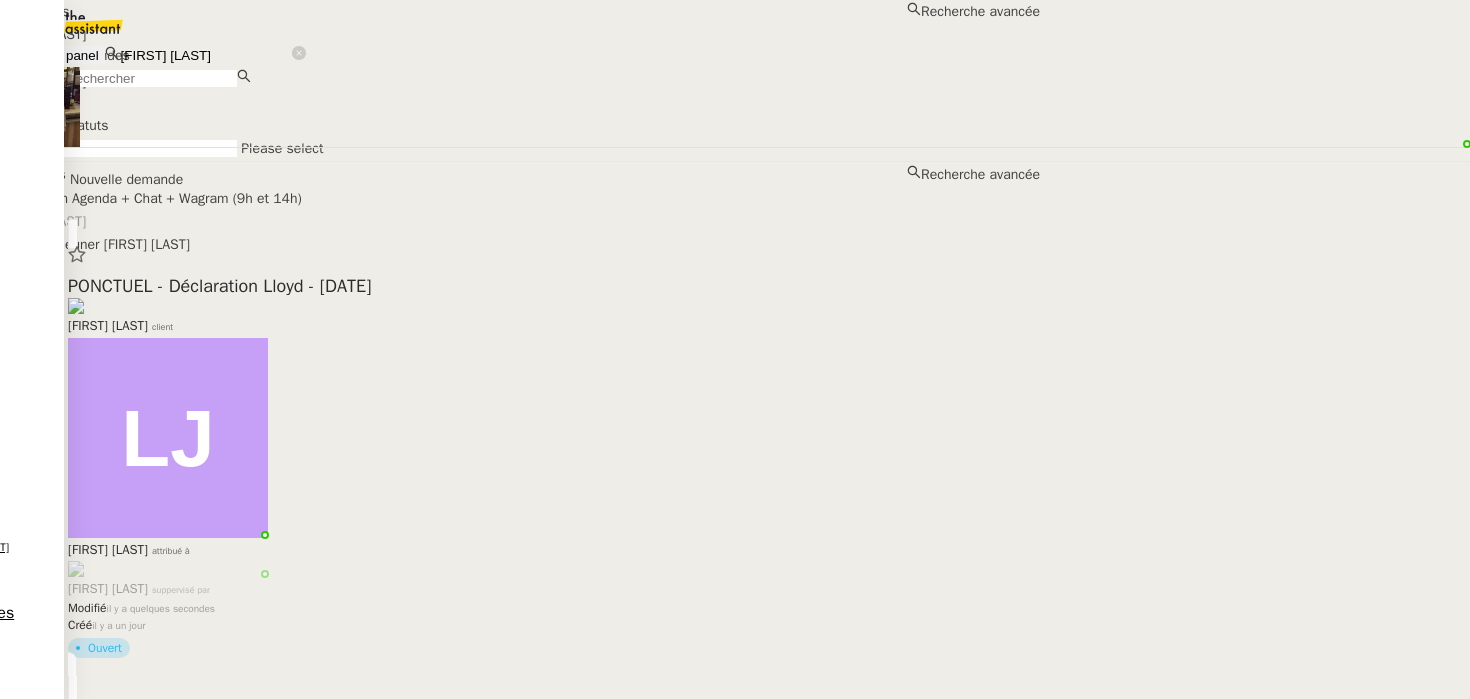 click on "[FIRST] [LAST]" at bounding box center (520, 34) 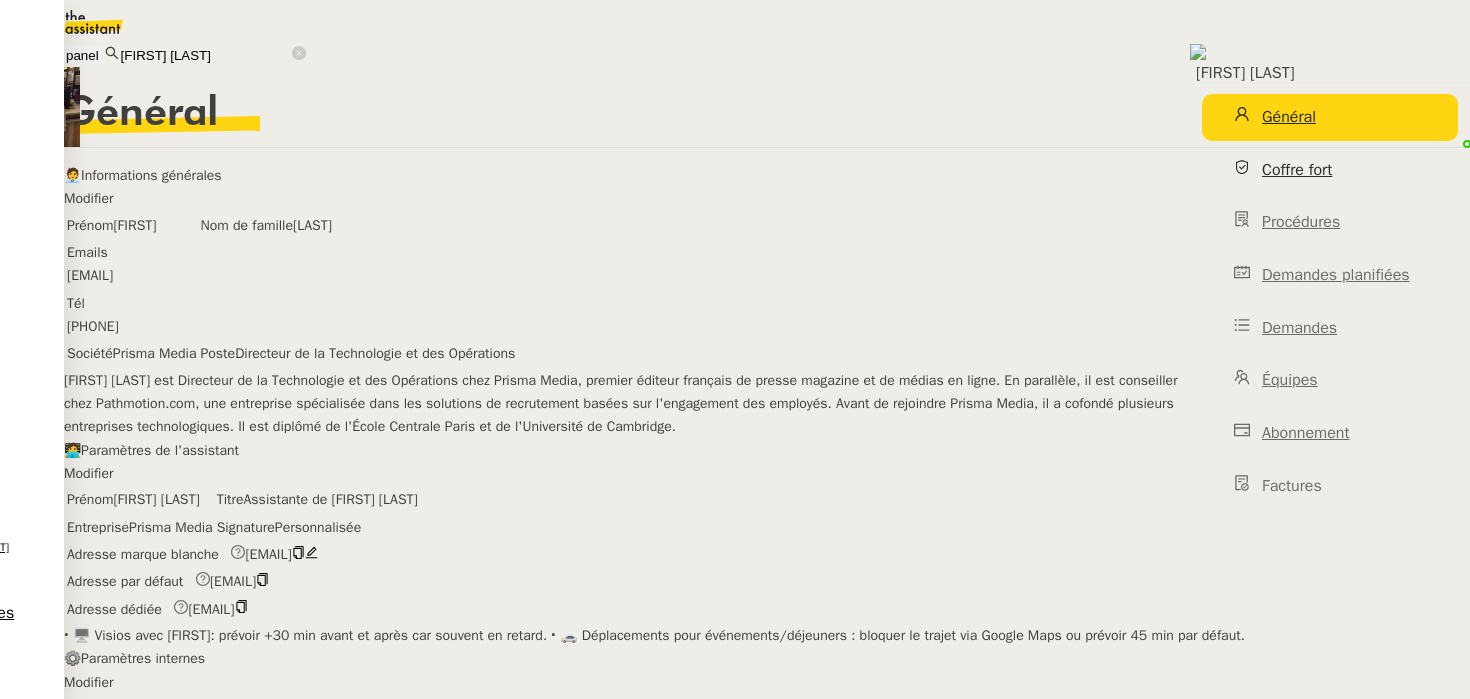 click on "Coffre fort" at bounding box center [1330, 170] 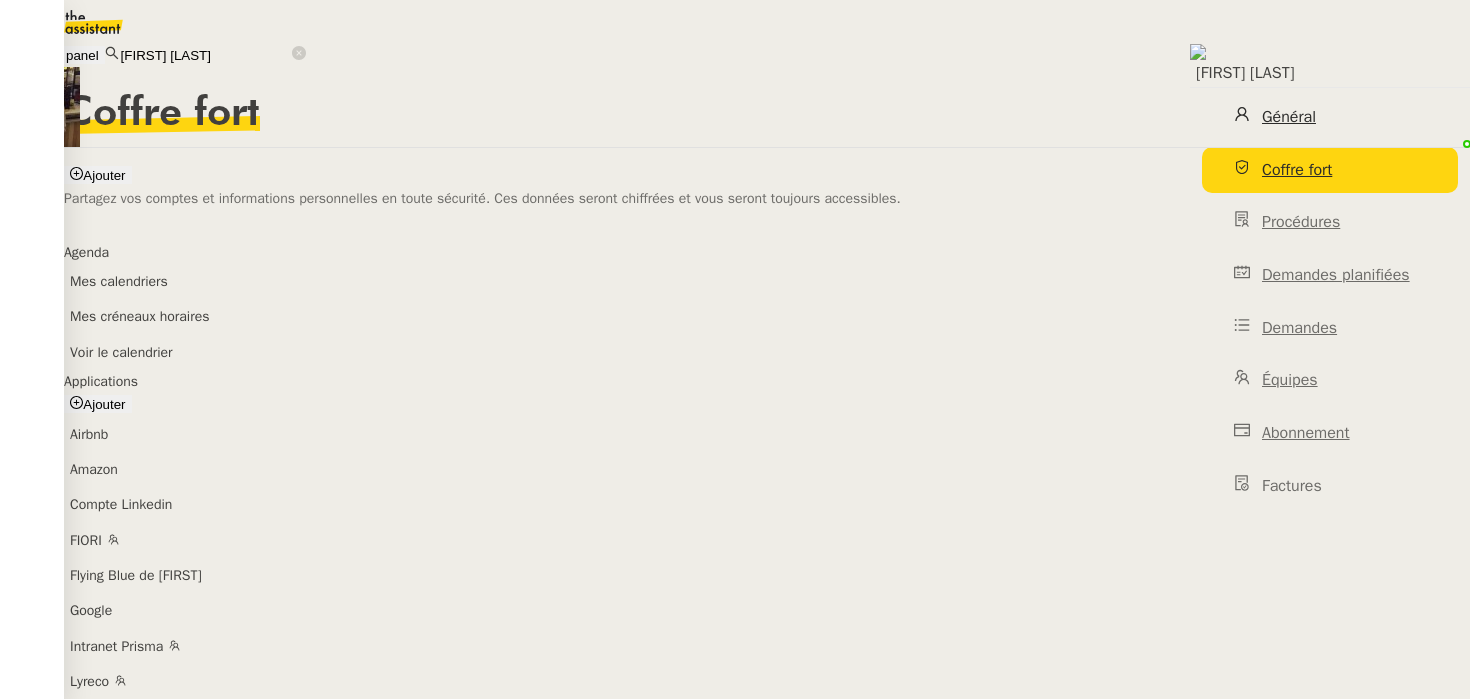 click on "Général" at bounding box center [1330, 117] 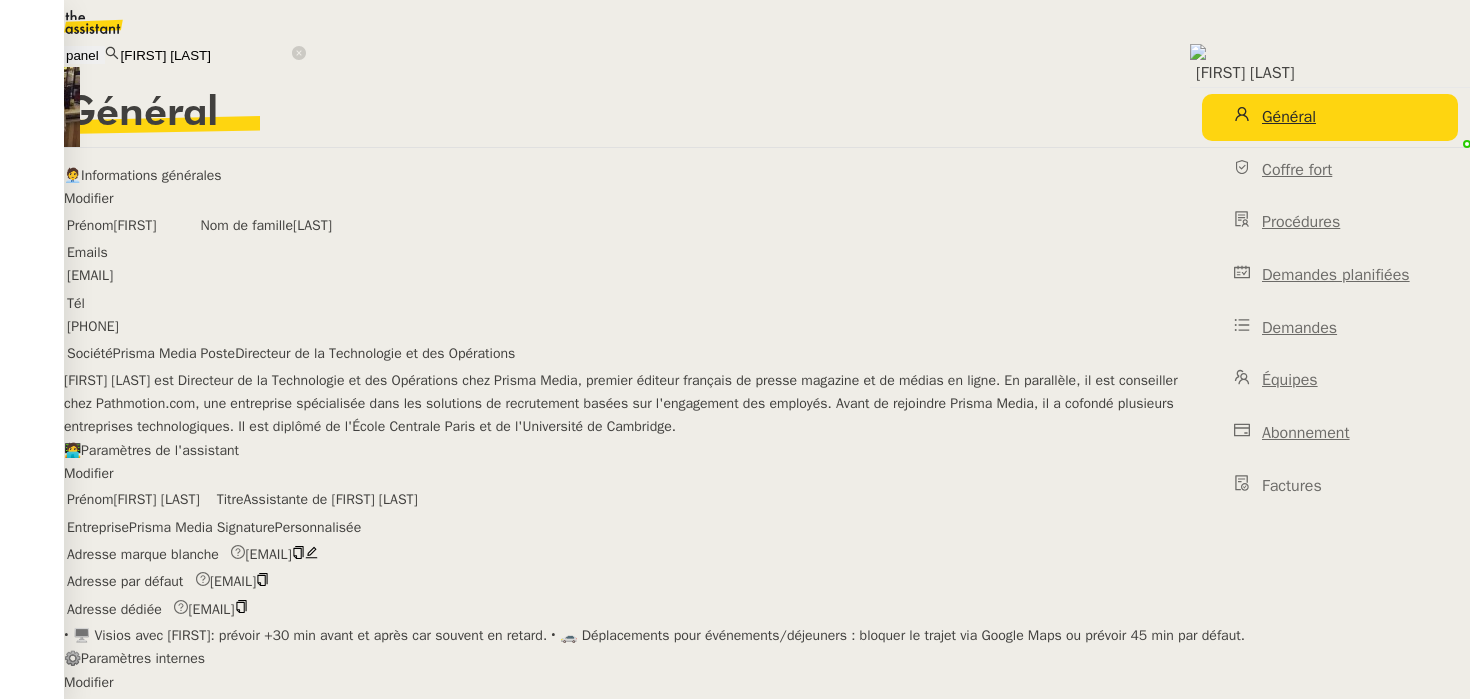 click at bounding box center [312, 552] 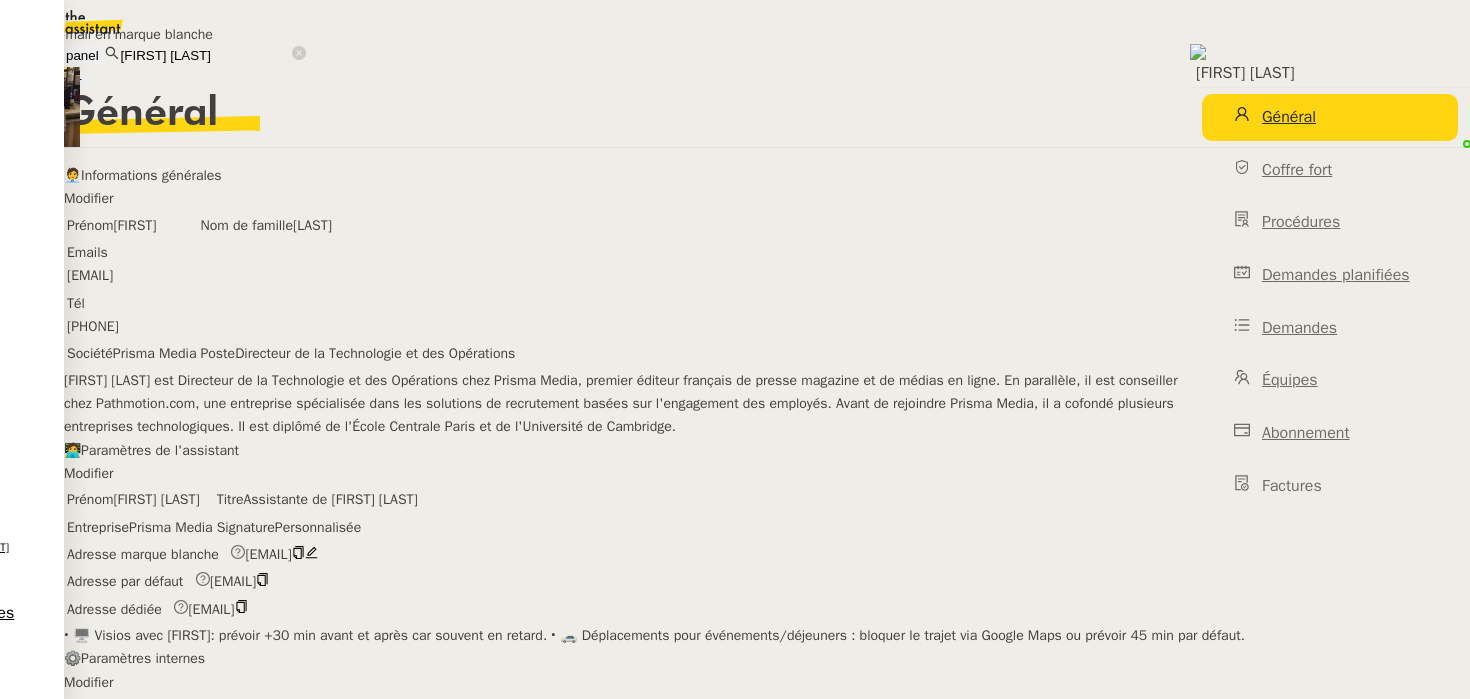 click on "Déconnecter" at bounding box center [44, 81] 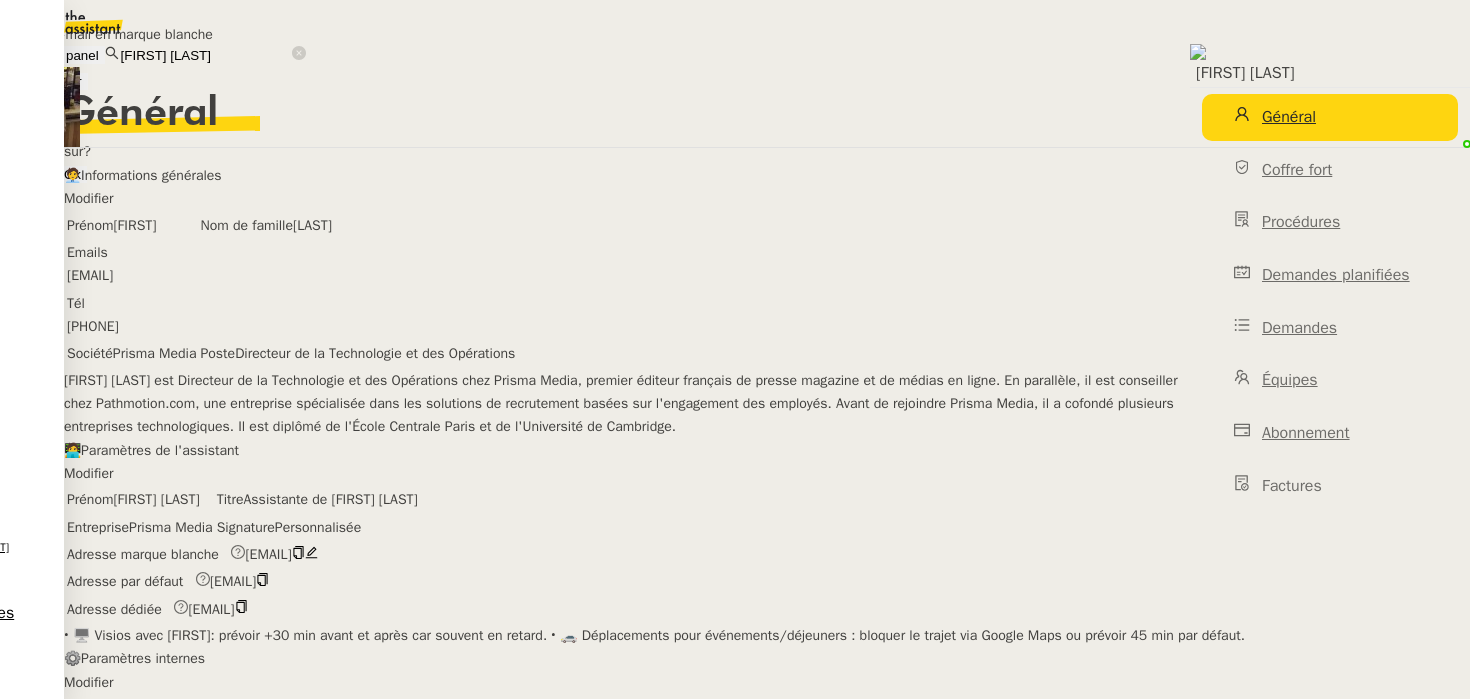 click on "Ok" at bounding box center [72, 174] 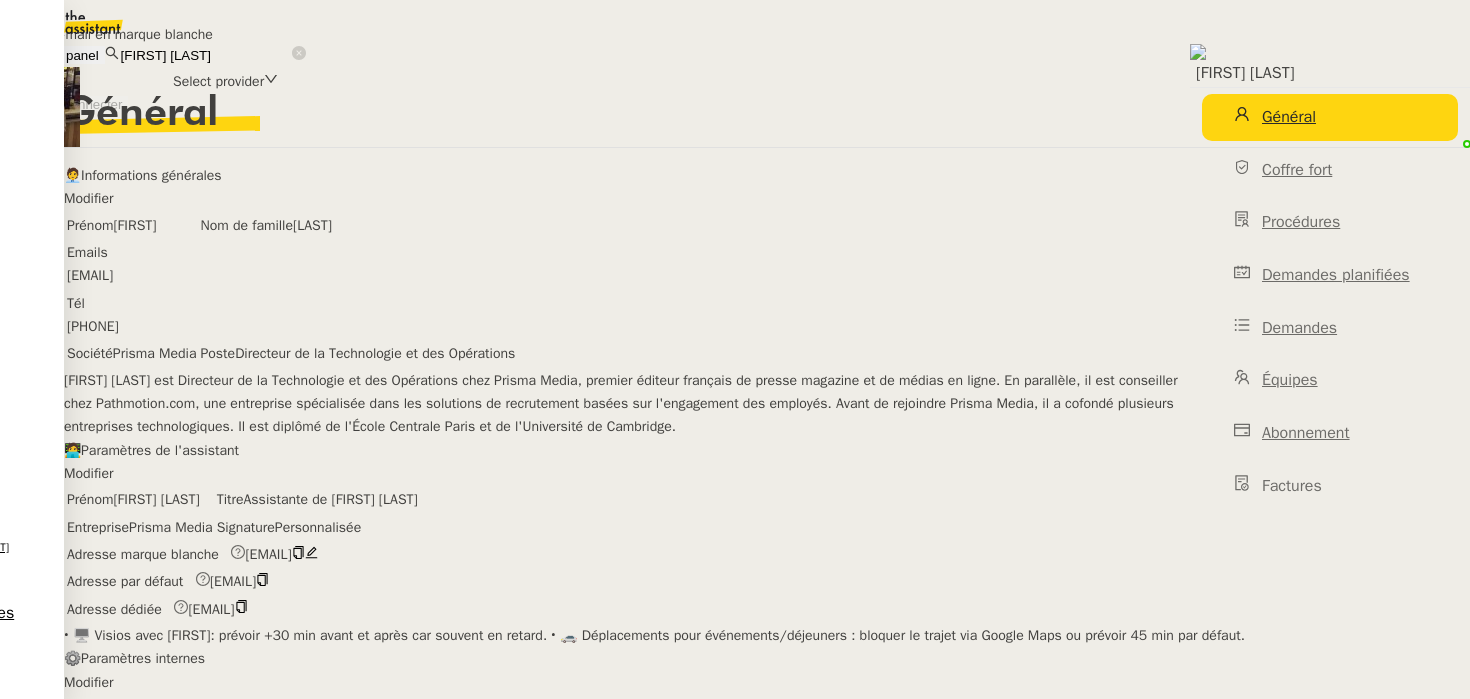click on "Email provider  Select provider" at bounding box center (260, 70) 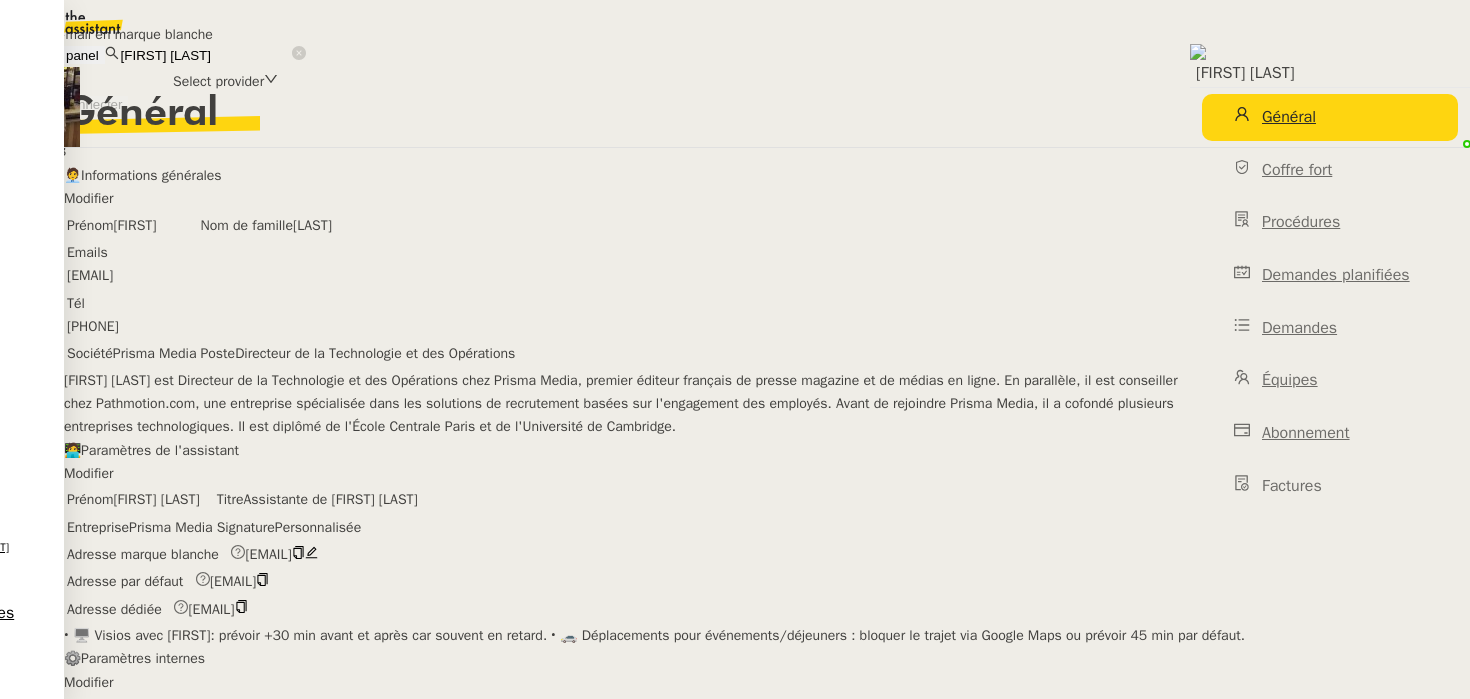 click on "Nylas v3" at bounding box center [142, 151] 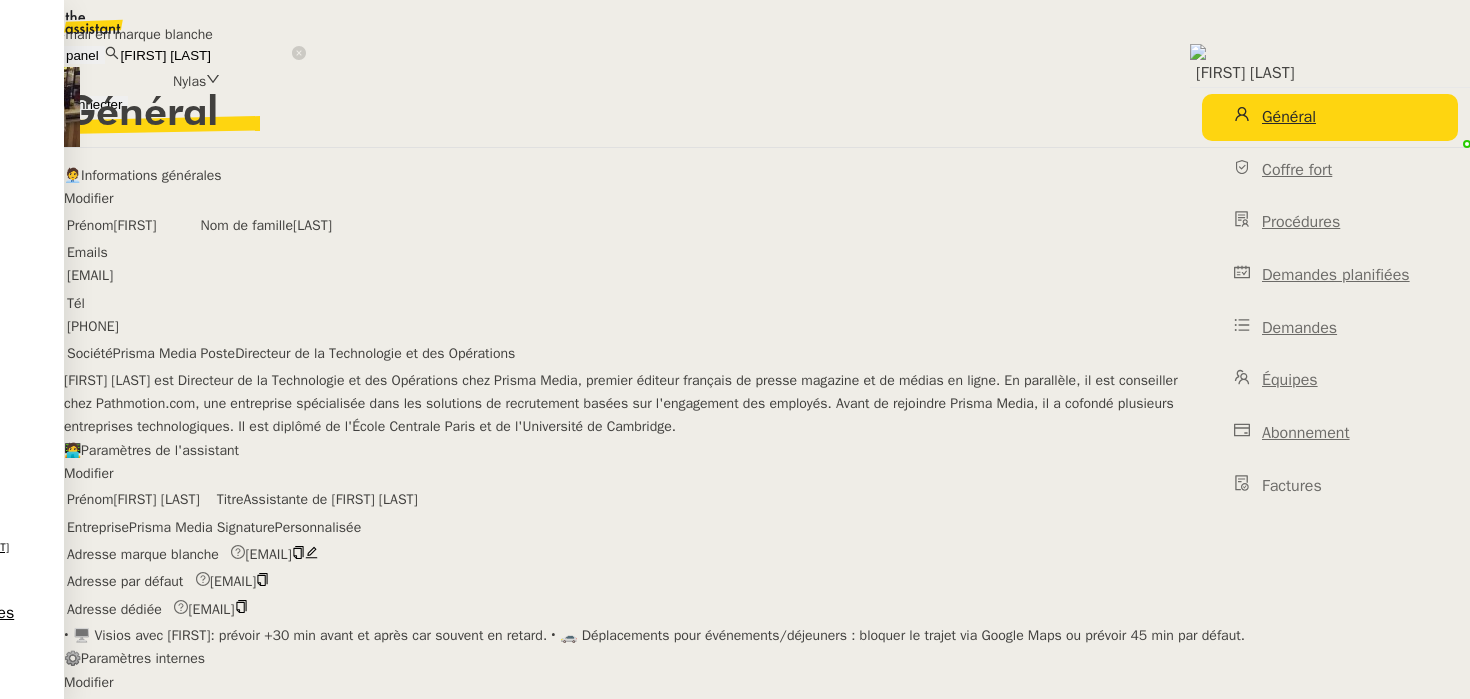 click on "Connecter" at bounding box center [92, 104] 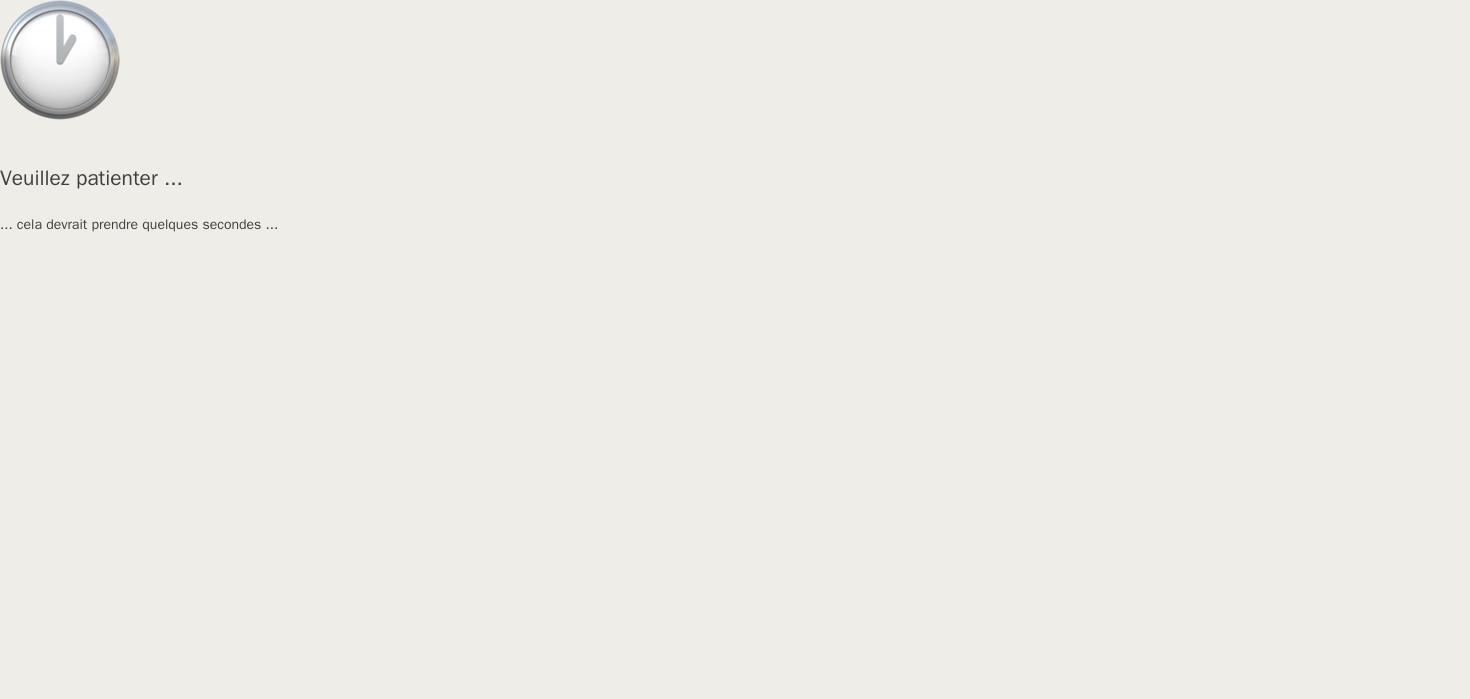 scroll, scrollTop: 0, scrollLeft: 0, axis: both 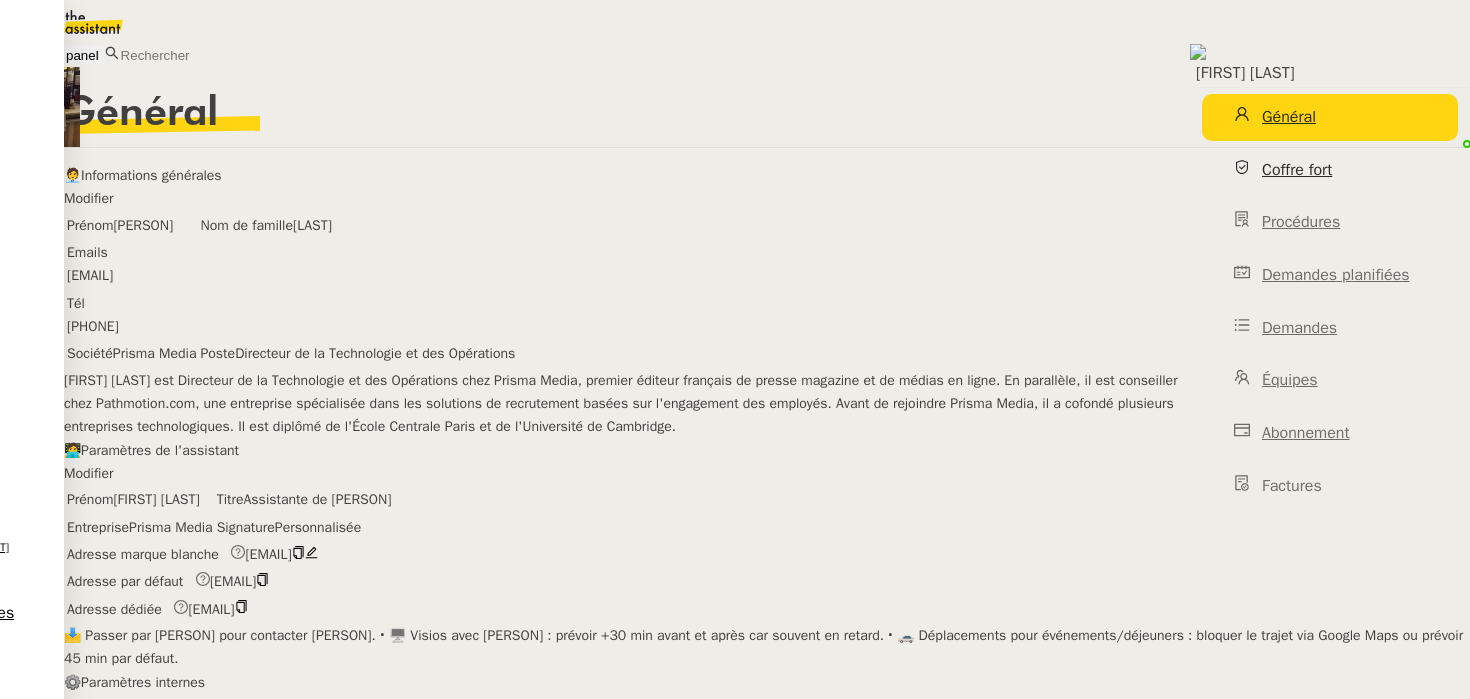 click on "Coffre fort" at bounding box center [1330, 170] 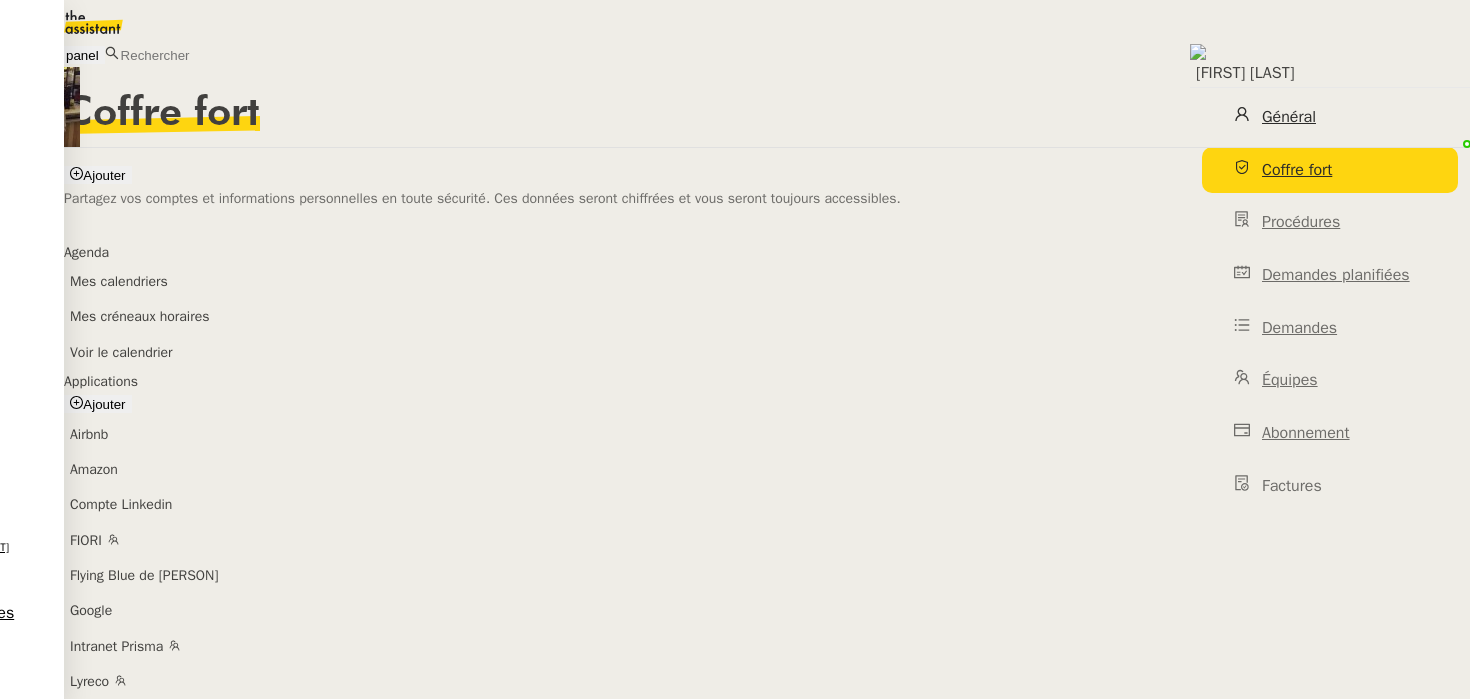 click on "Général" at bounding box center (1289, 117) 